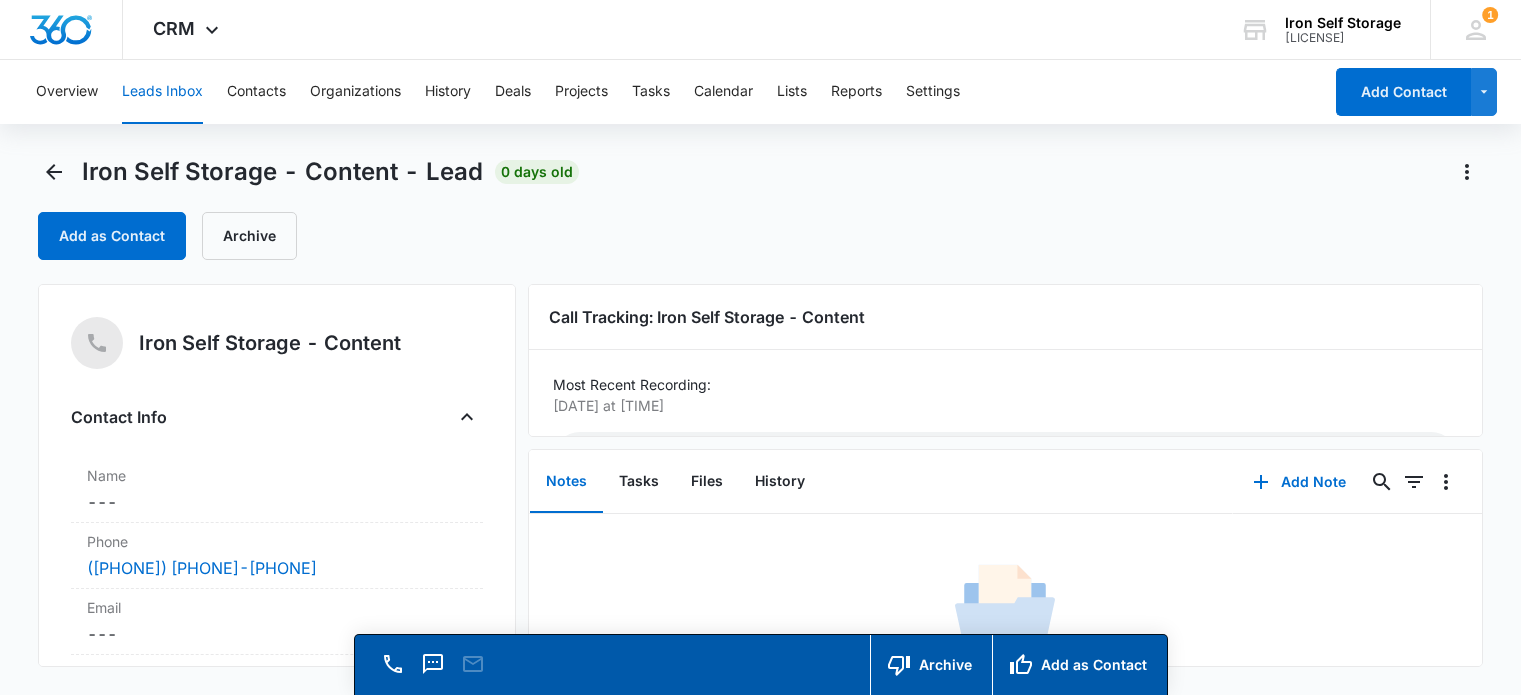 scroll, scrollTop: 0, scrollLeft: 0, axis: both 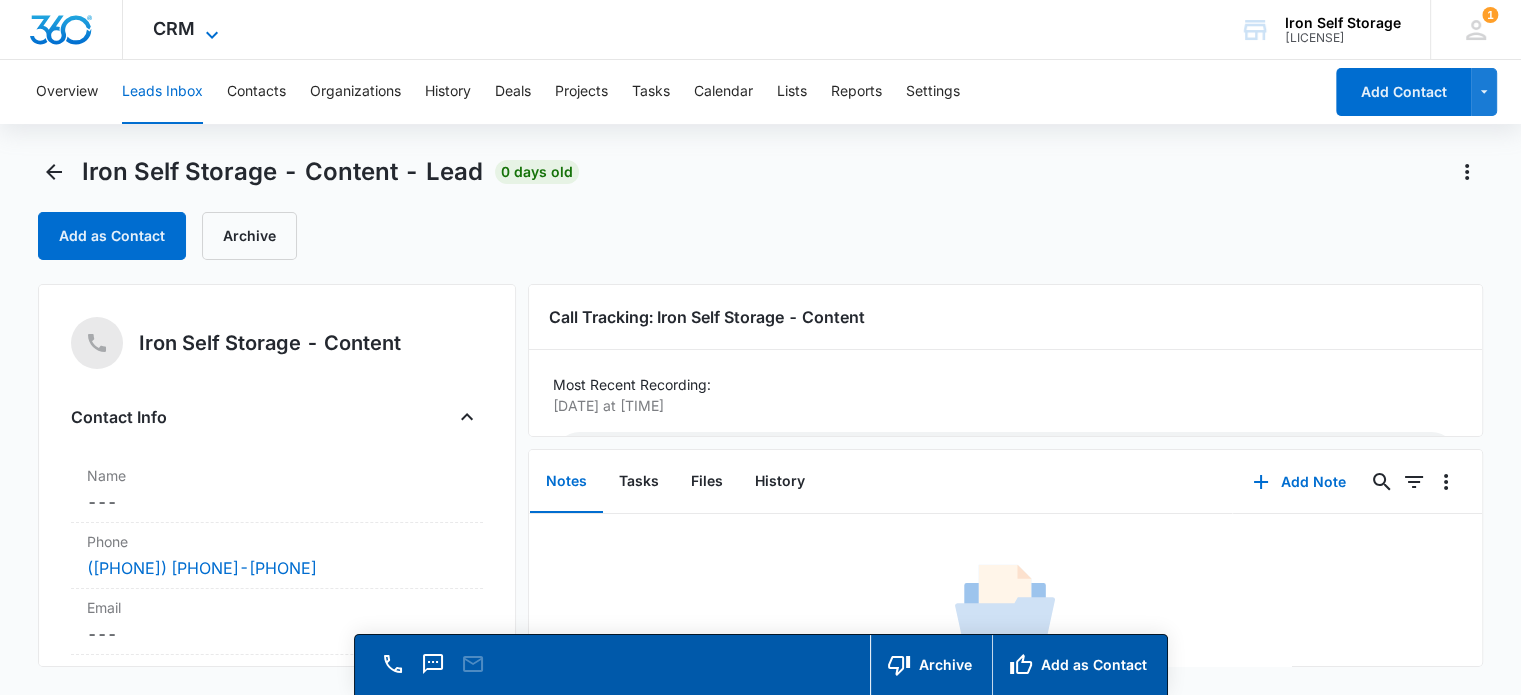 click on "CRM" at bounding box center [174, 28] 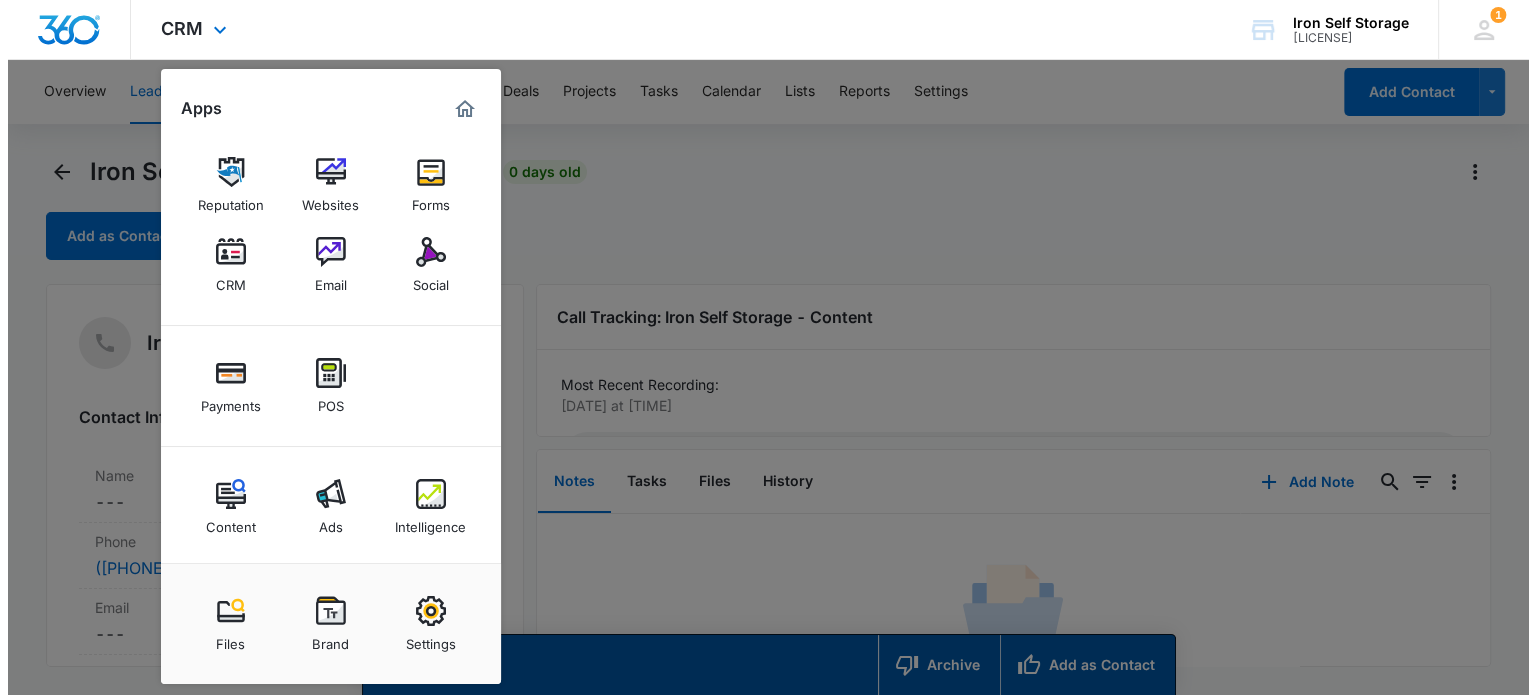 scroll, scrollTop: 4, scrollLeft: 0, axis: vertical 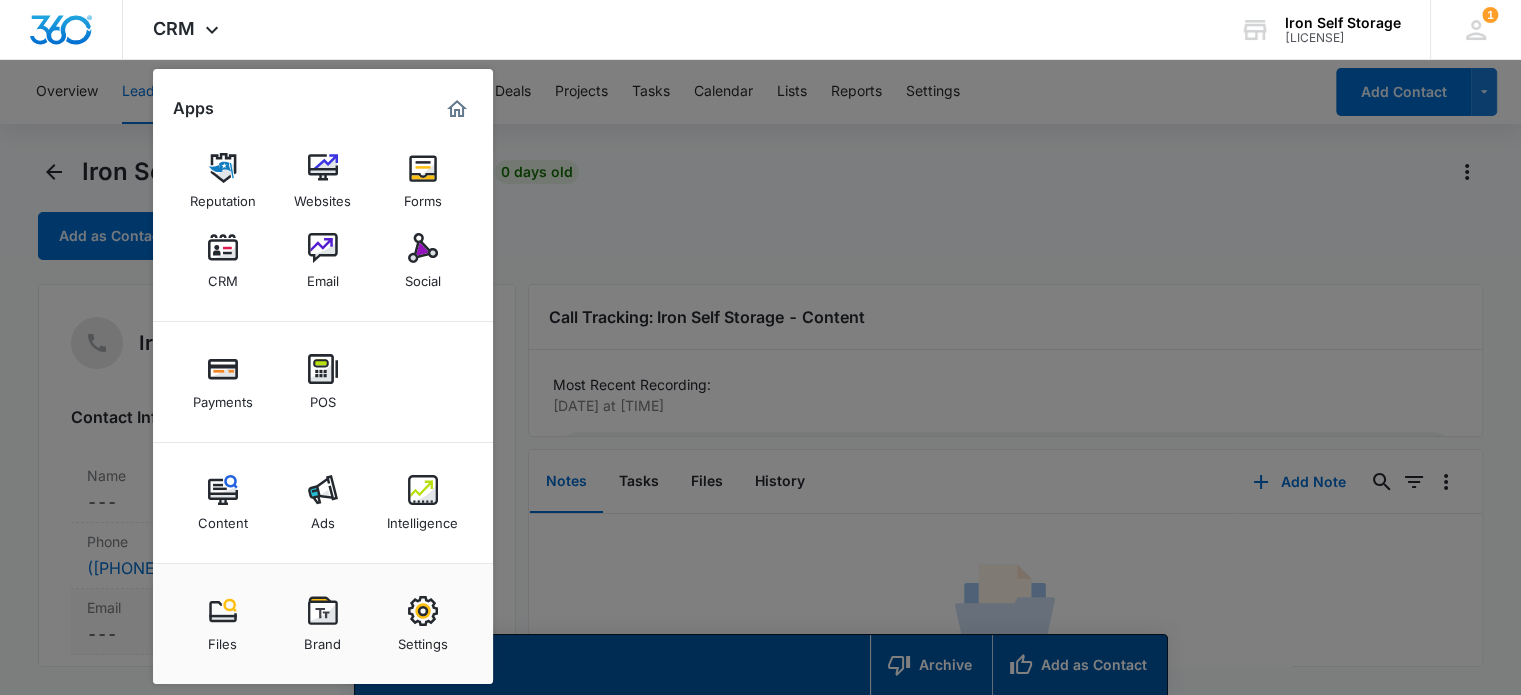 click at bounding box center (423, 611) 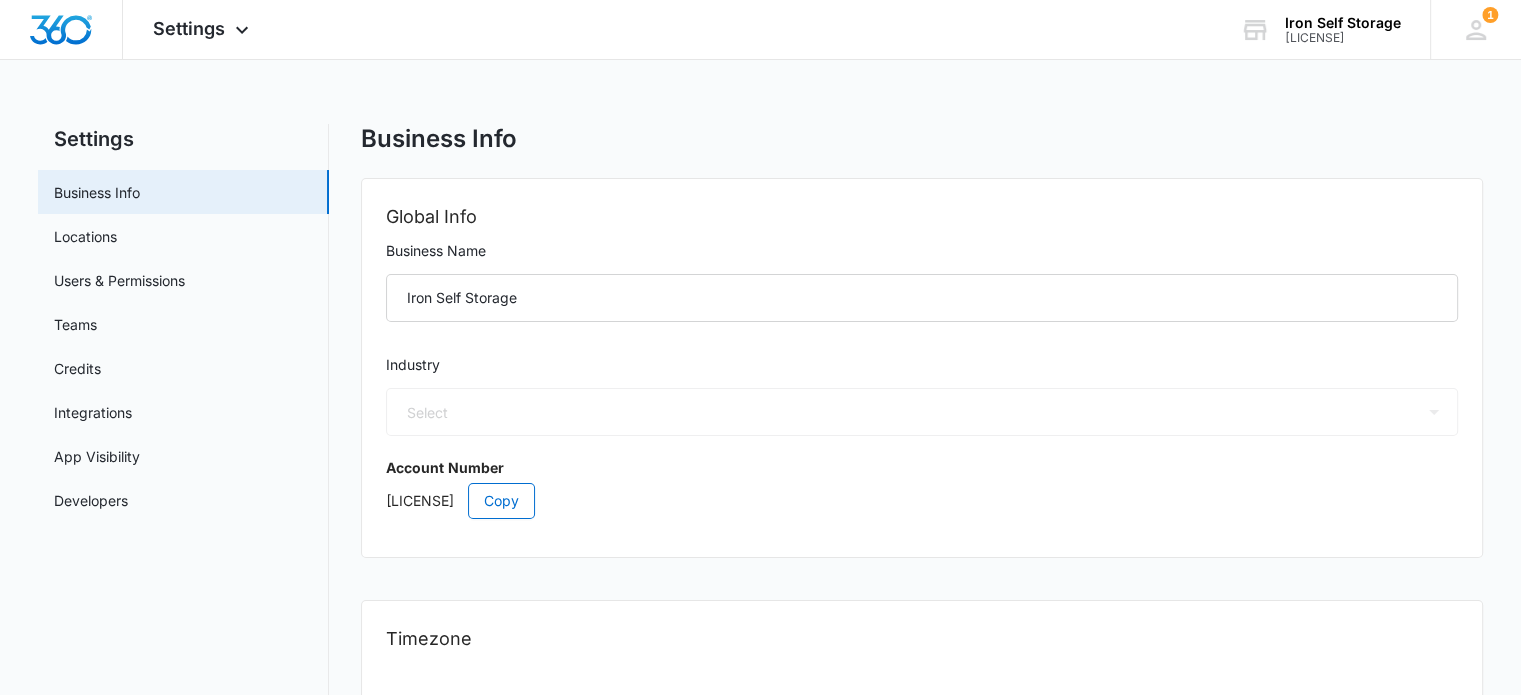 select on "42" 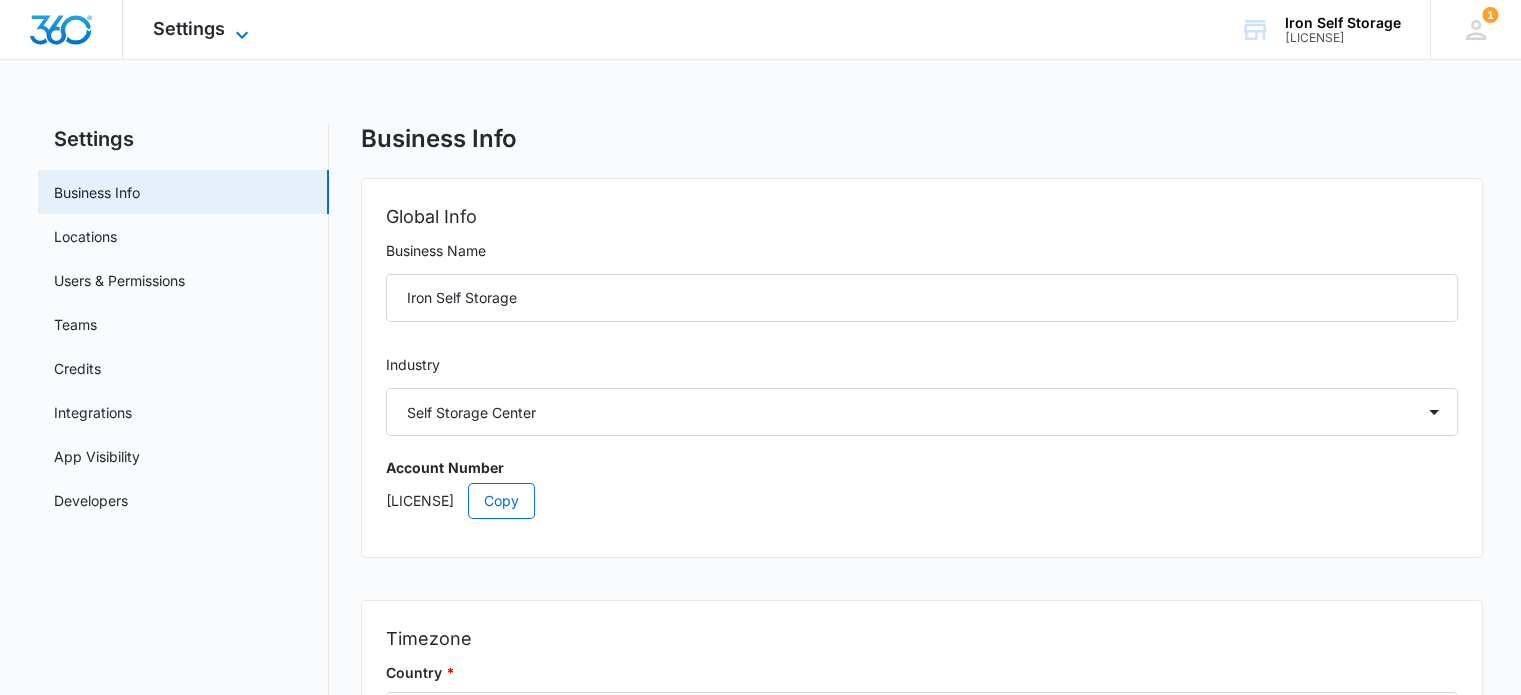click 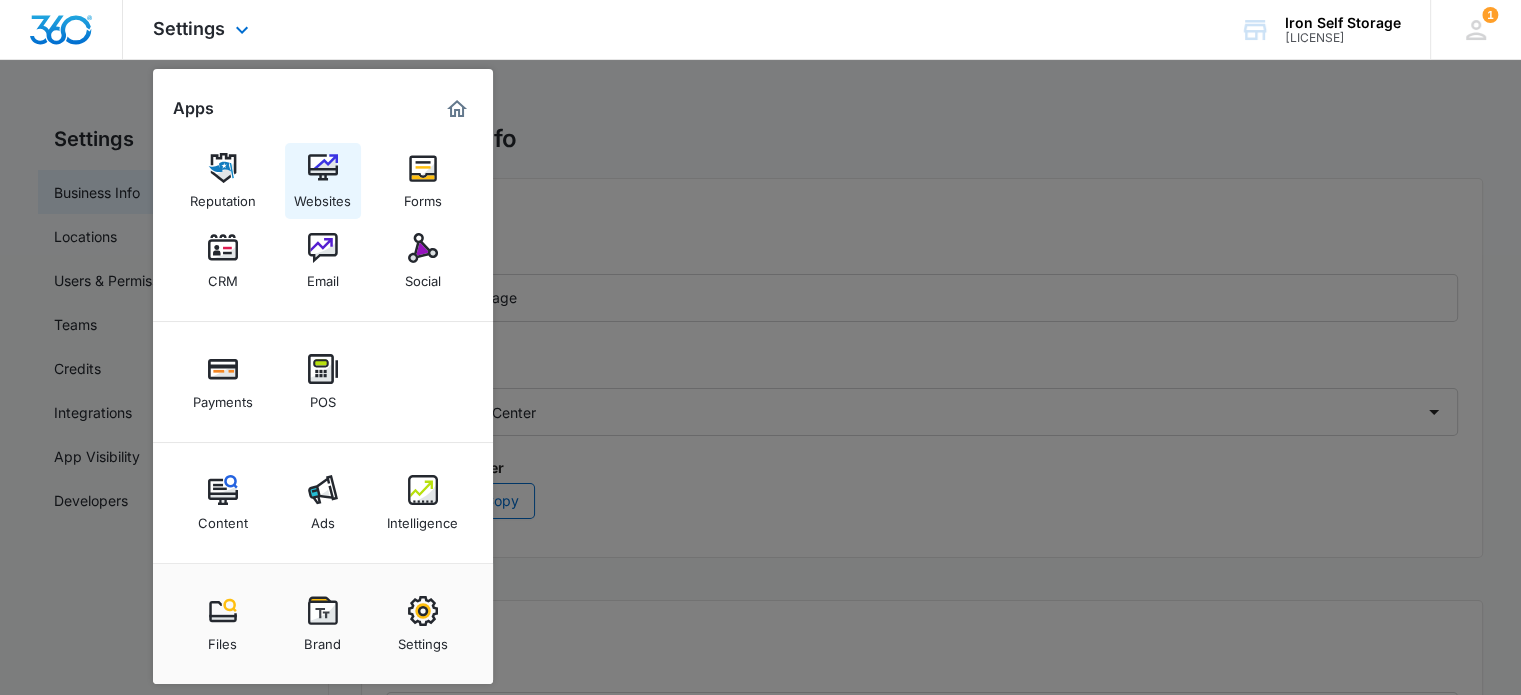 click on "Websites" at bounding box center (322, 196) 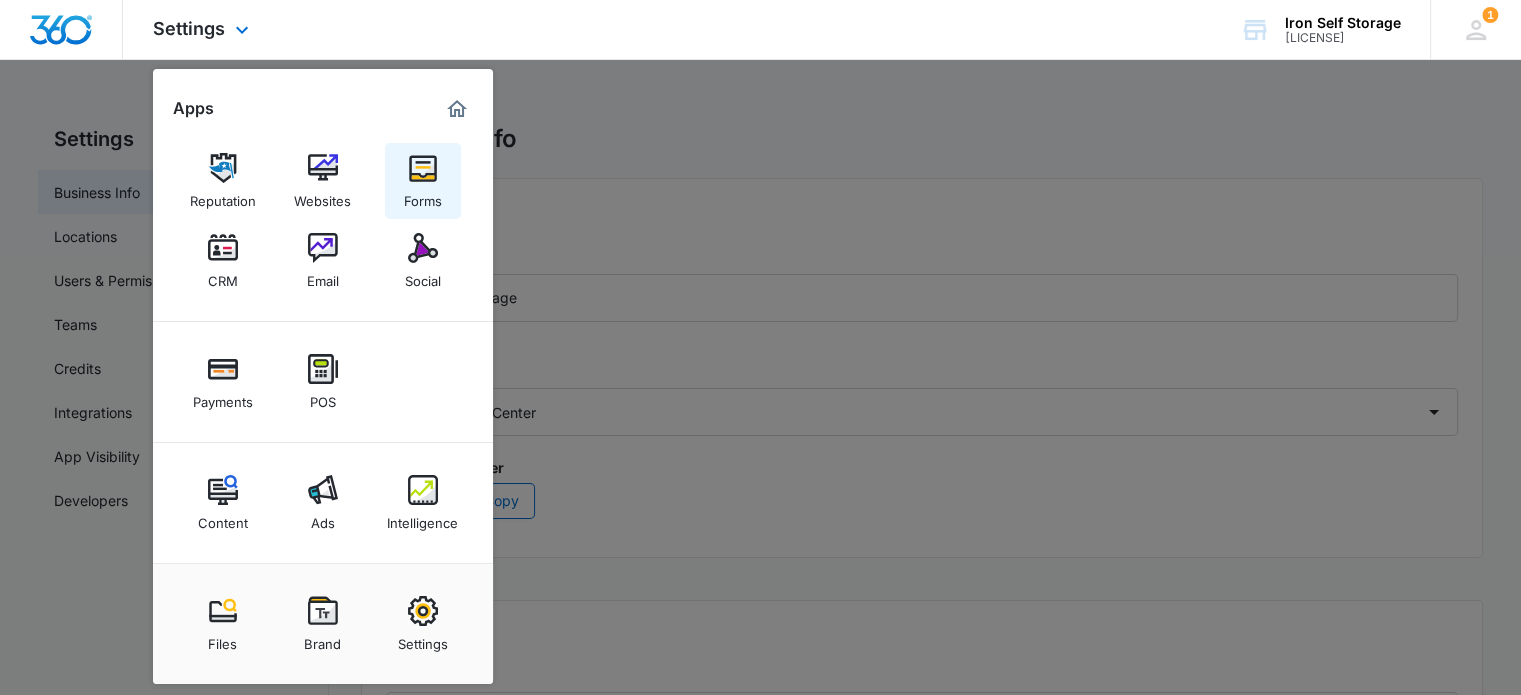 click on "Forms" at bounding box center (423, 196) 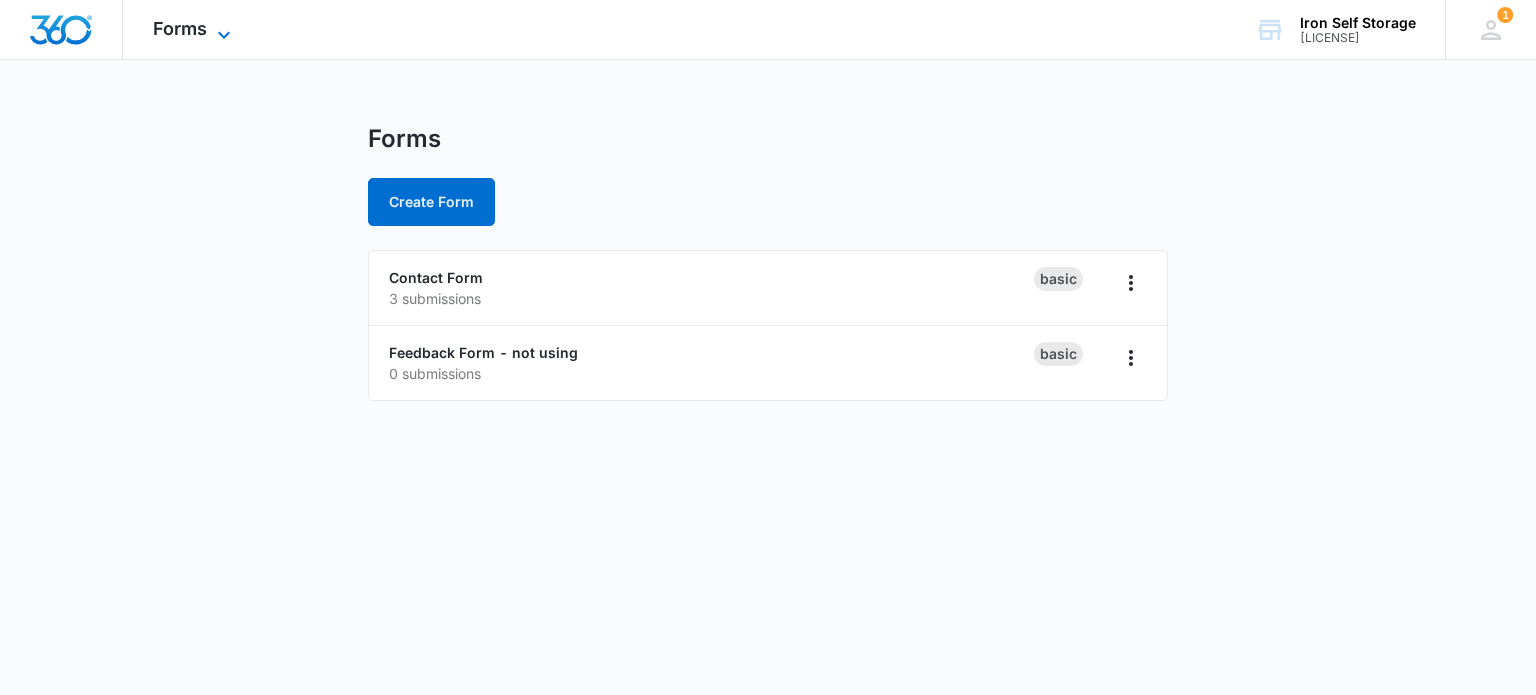 click 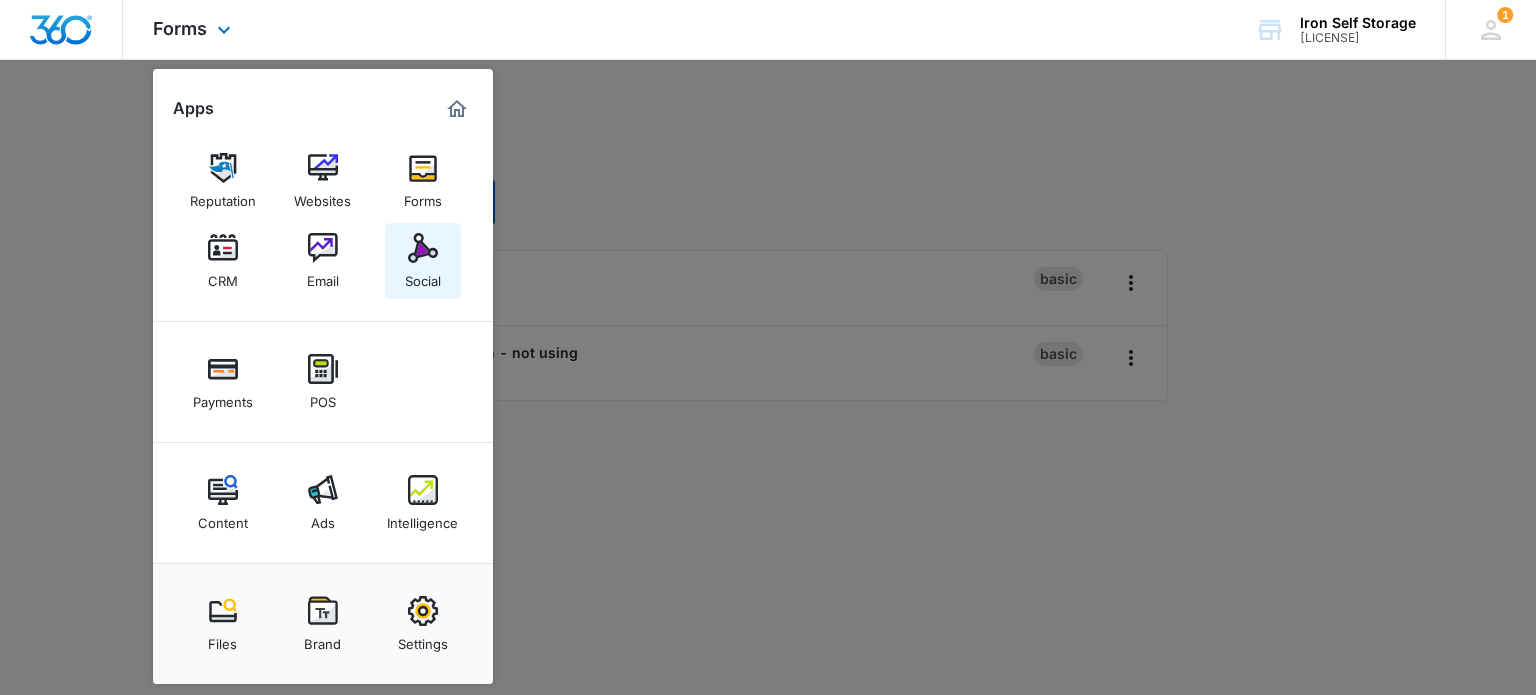 click on "Social" at bounding box center (423, 276) 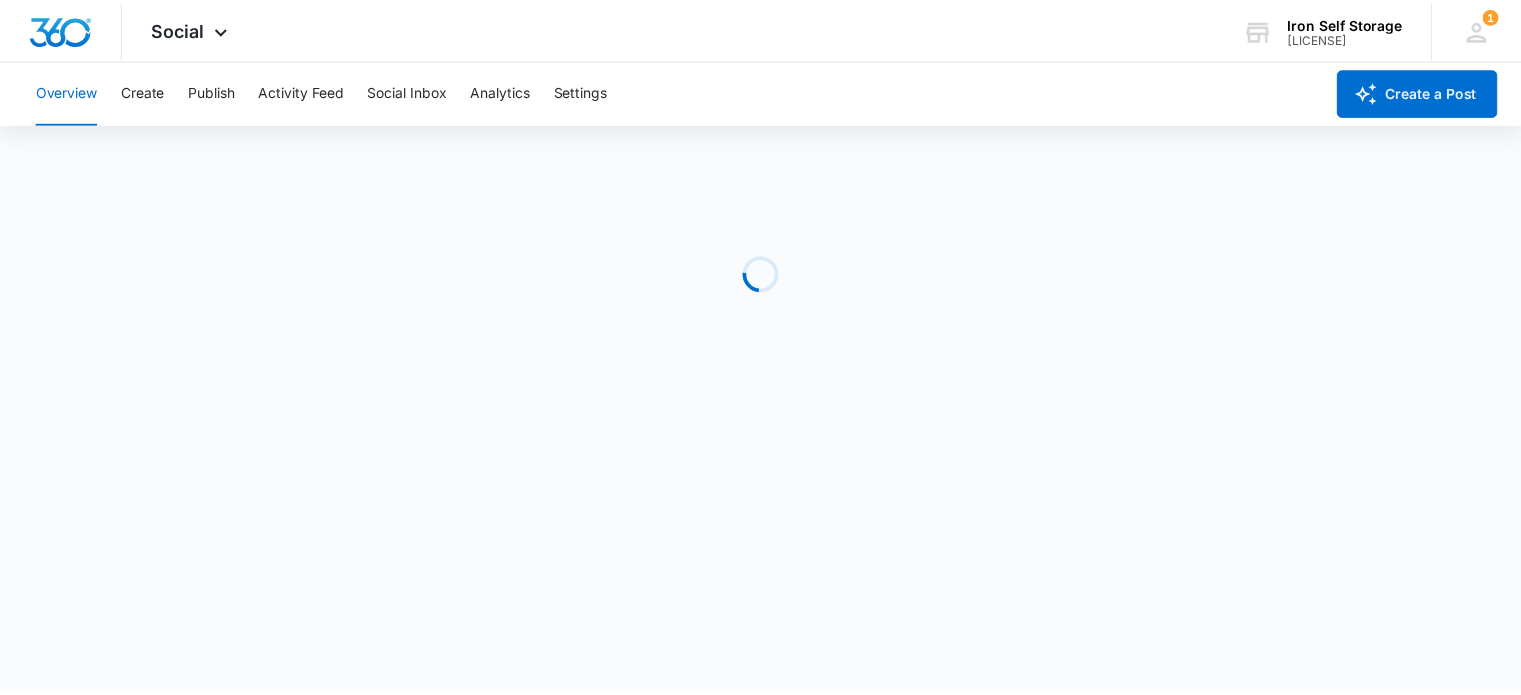 scroll, scrollTop: 0, scrollLeft: 0, axis: both 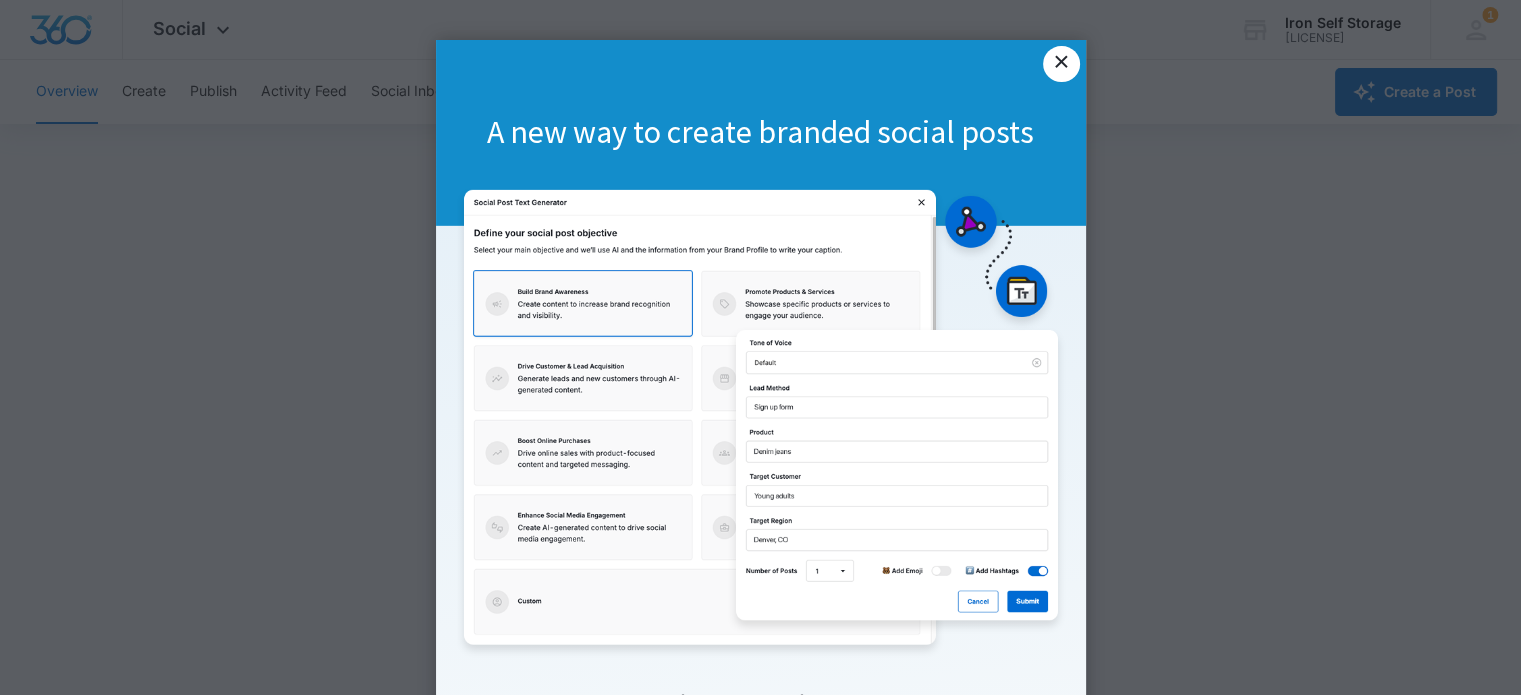 click on "×" at bounding box center [1061, 64] 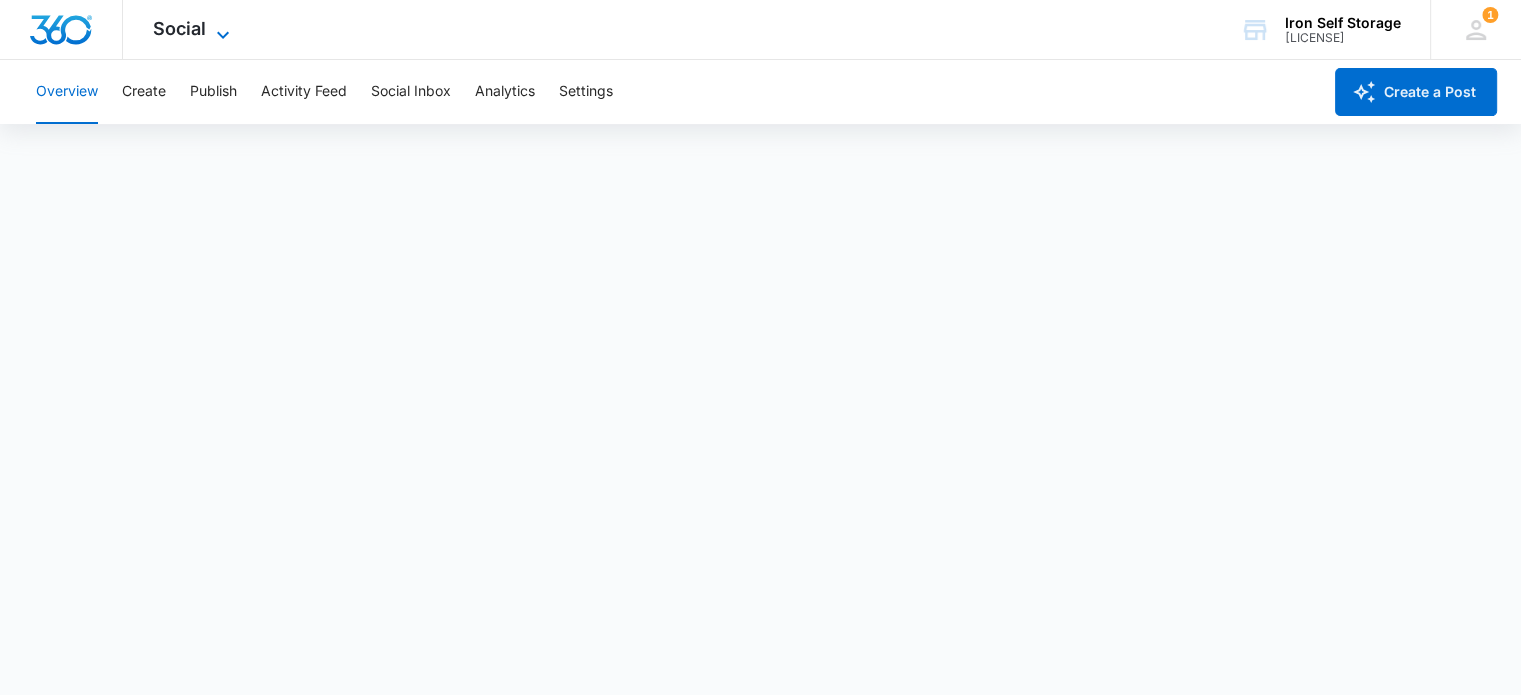 click 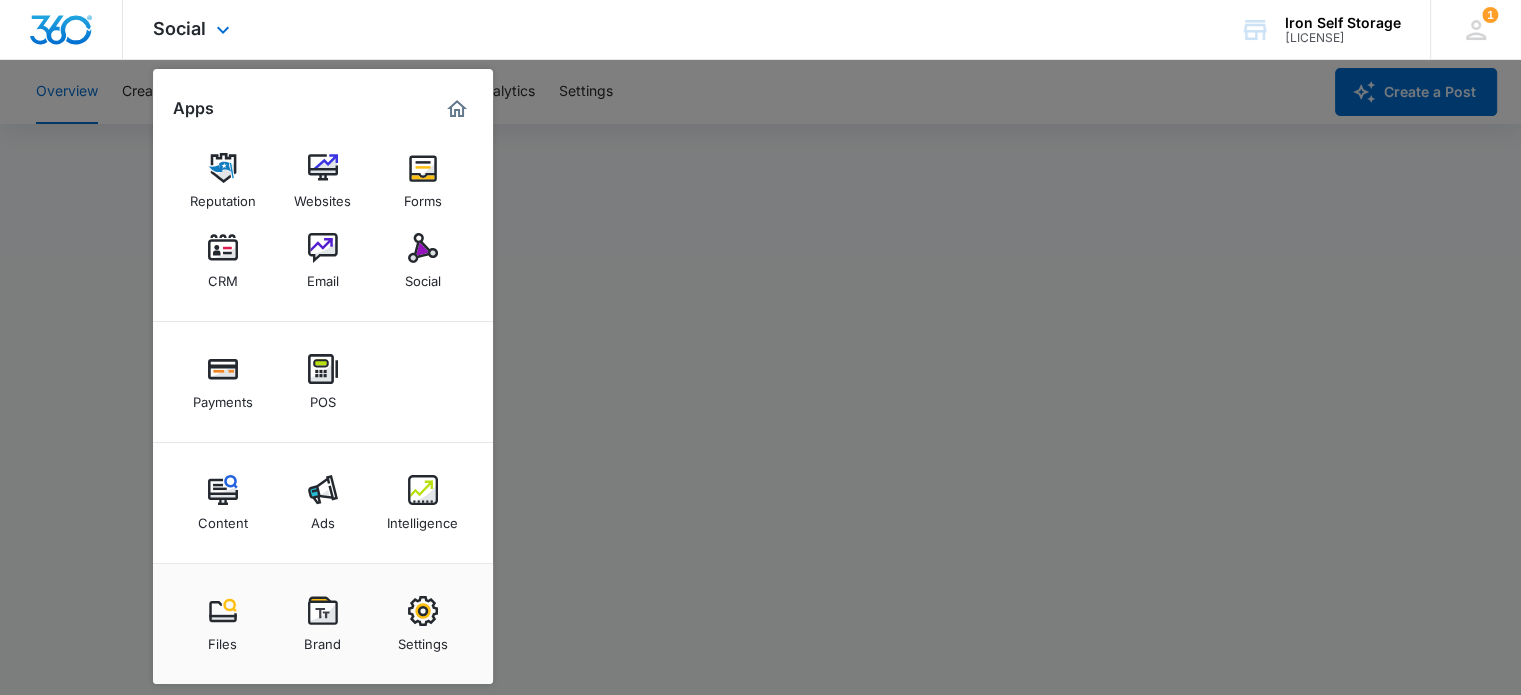scroll, scrollTop: 5, scrollLeft: 0, axis: vertical 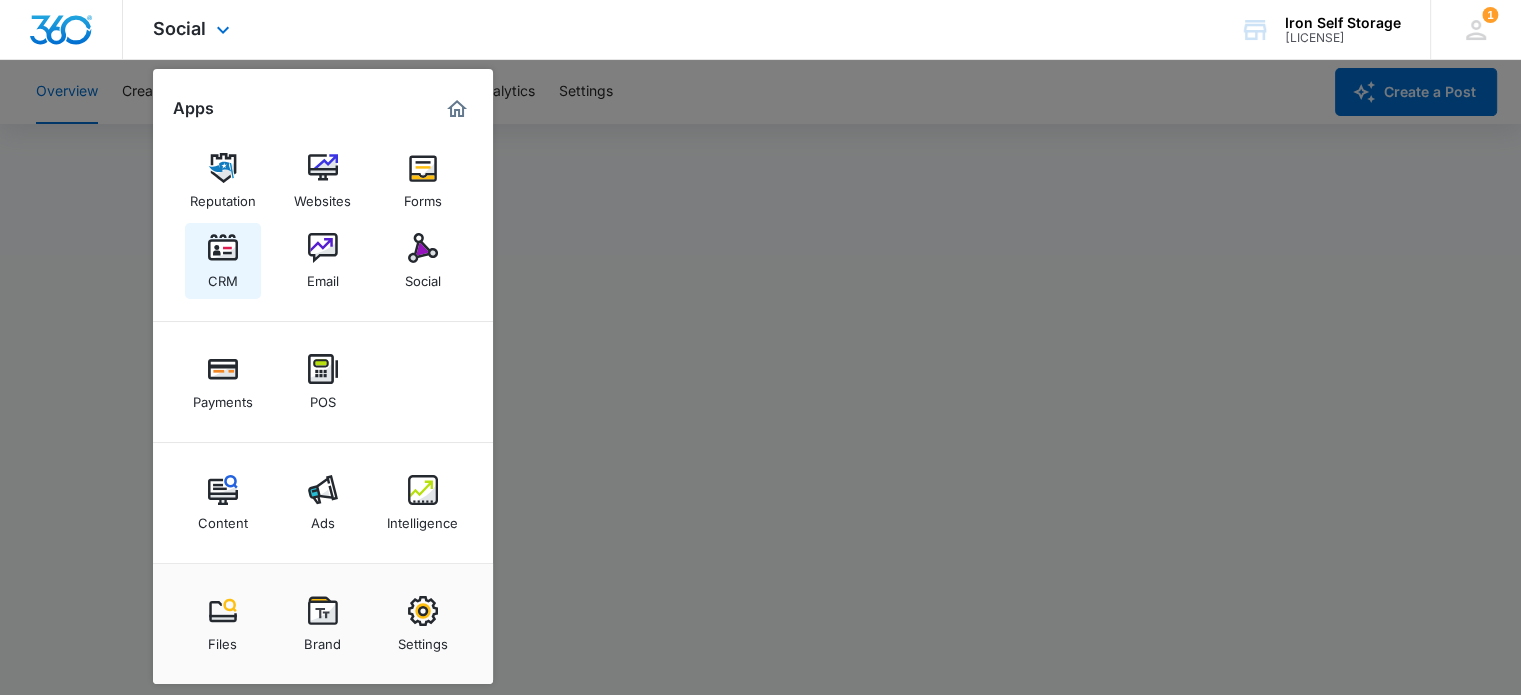 click on "CRM" at bounding box center (223, 261) 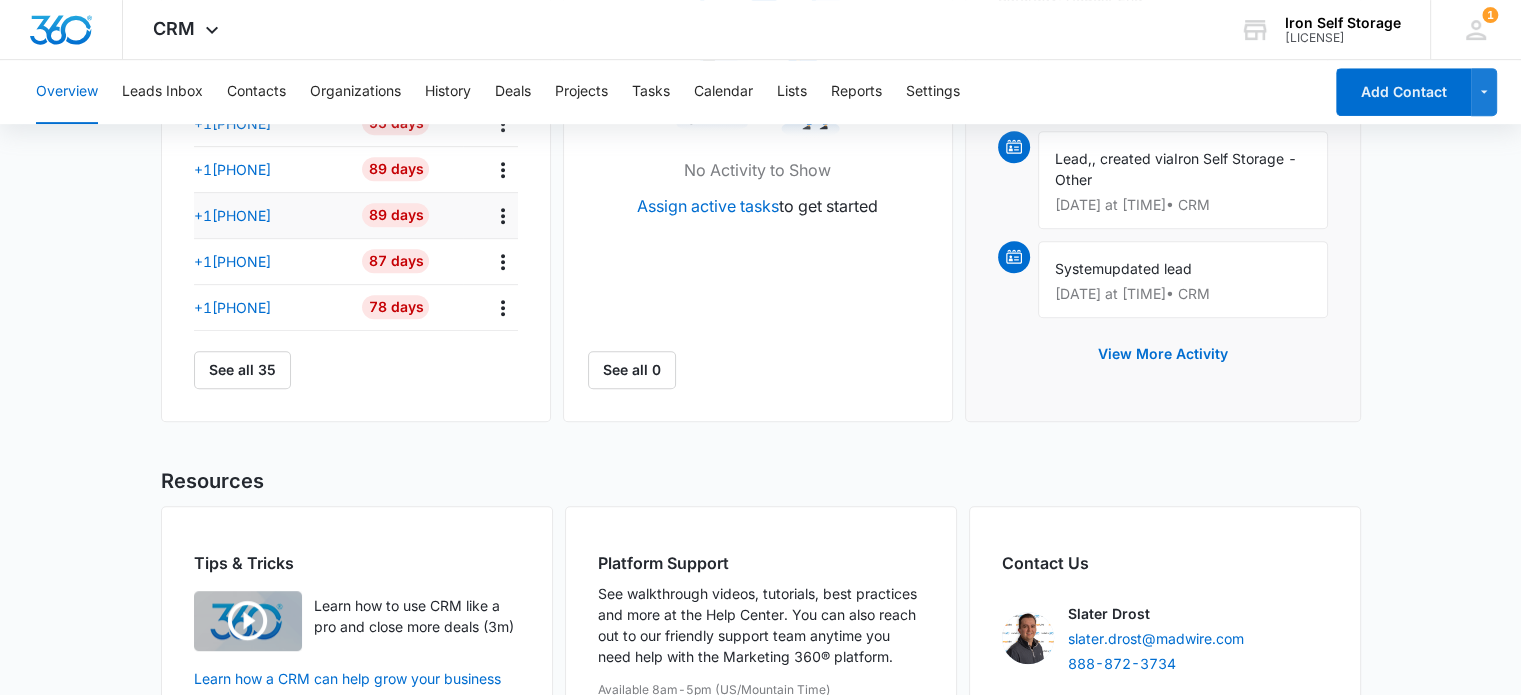 scroll, scrollTop: 800, scrollLeft: 0, axis: vertical 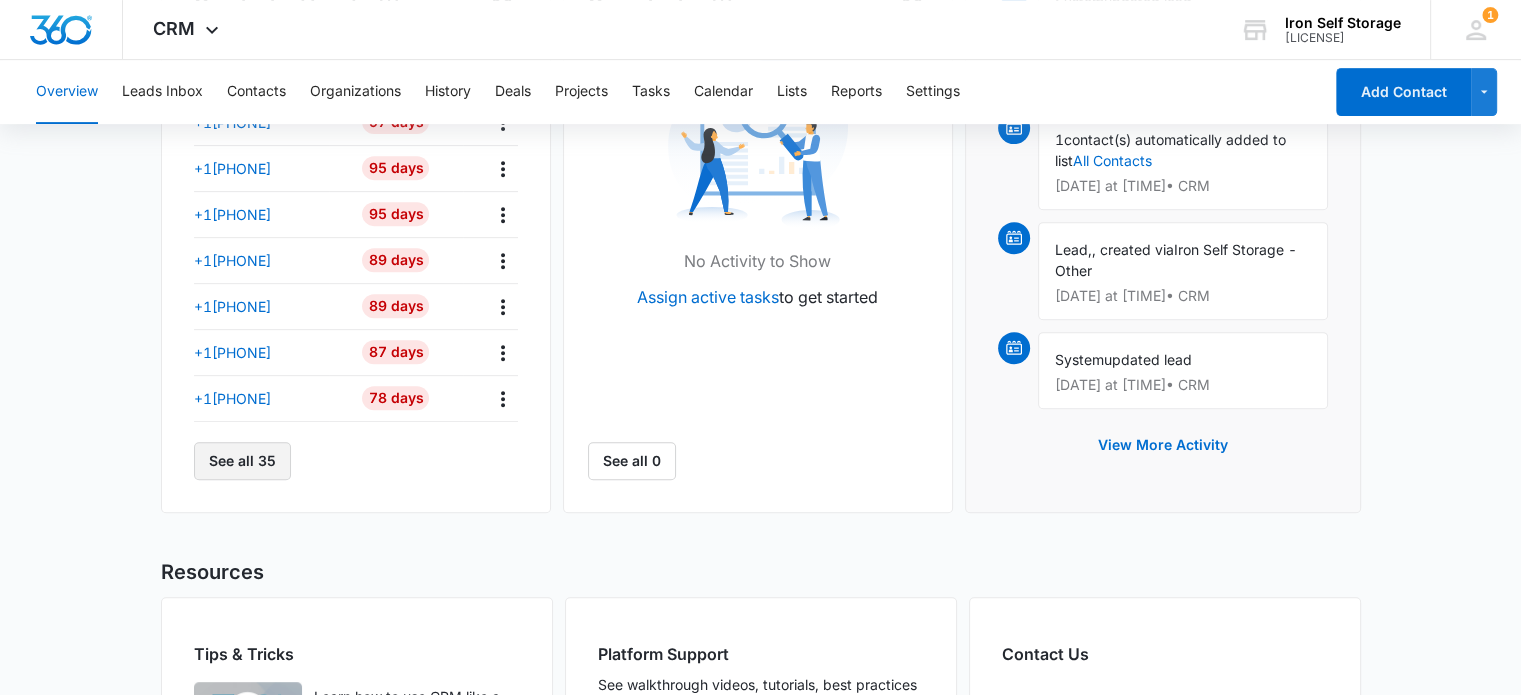 click on "See all 35" at bounding box center [242, 461] 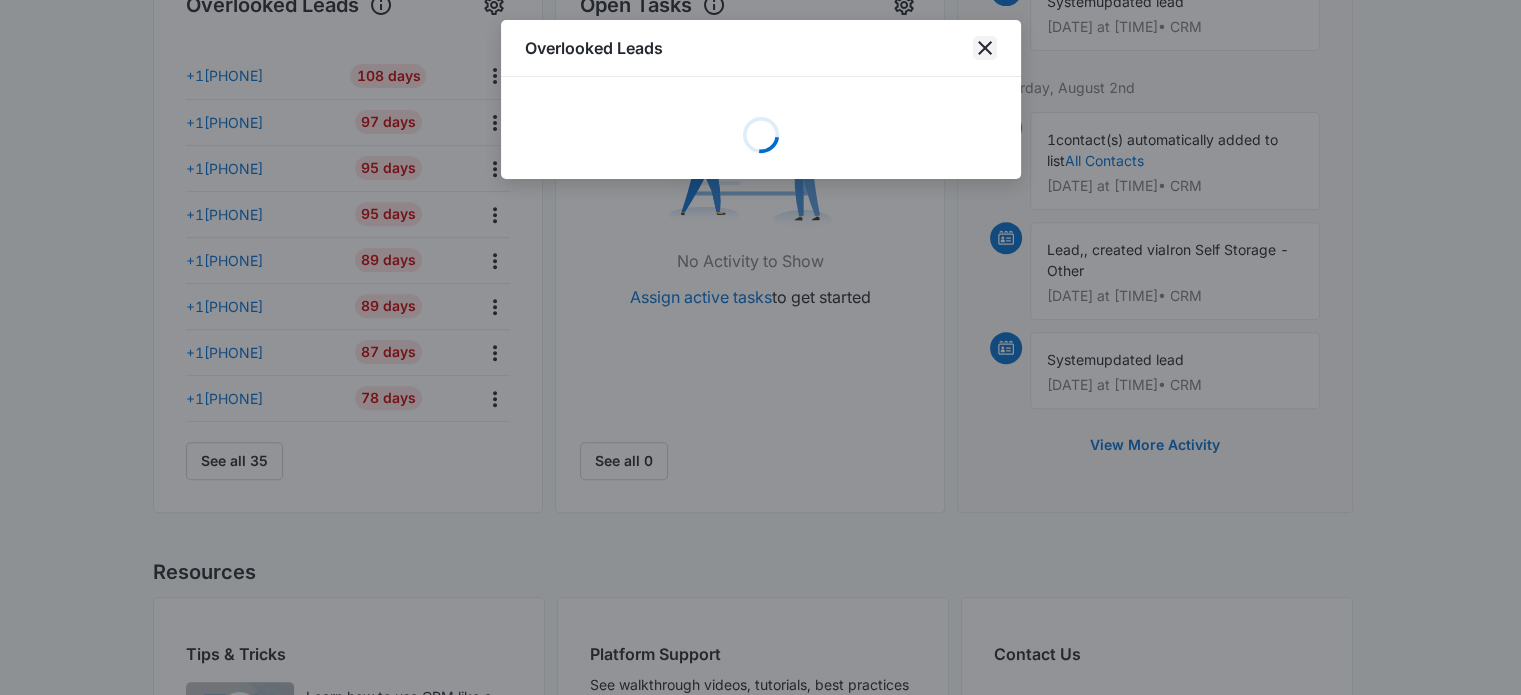 click 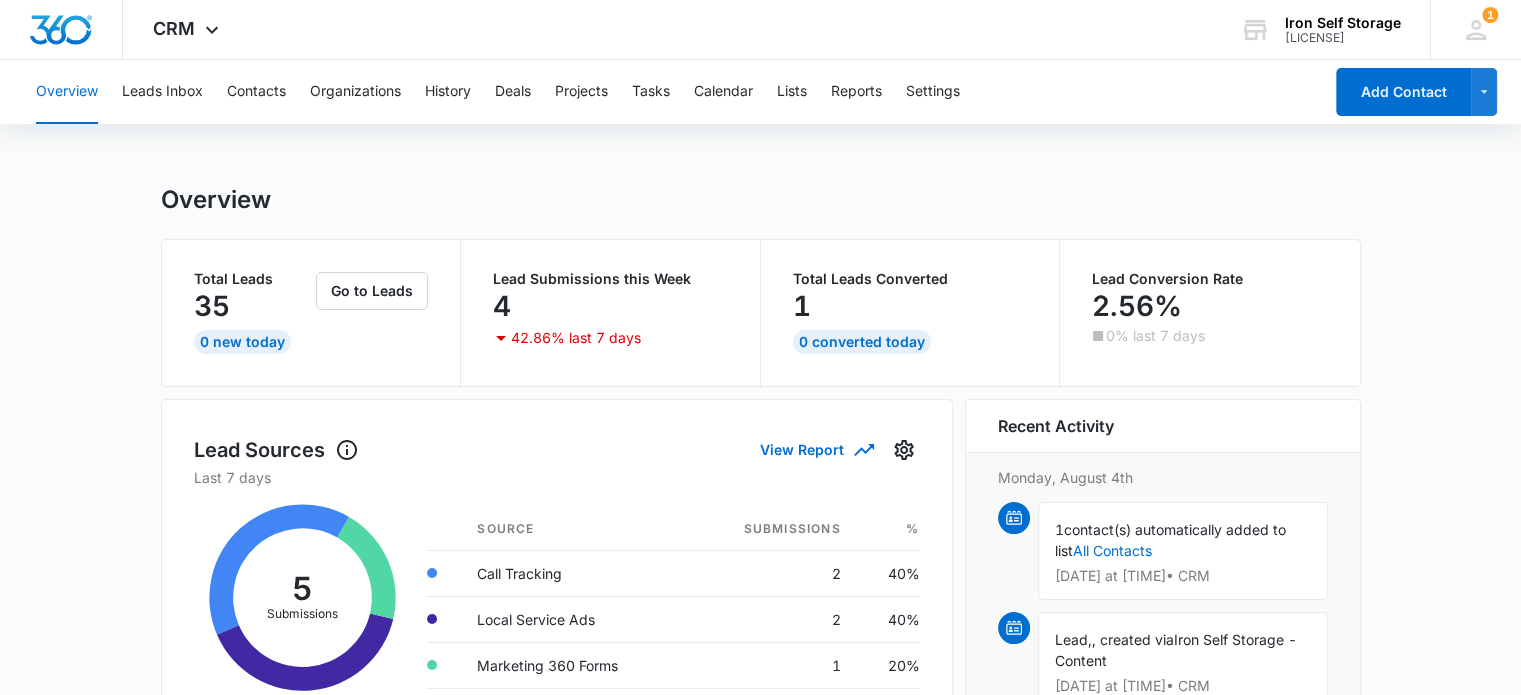 scroll, scrollTop: 0, scrollLeft: 0, axis: both 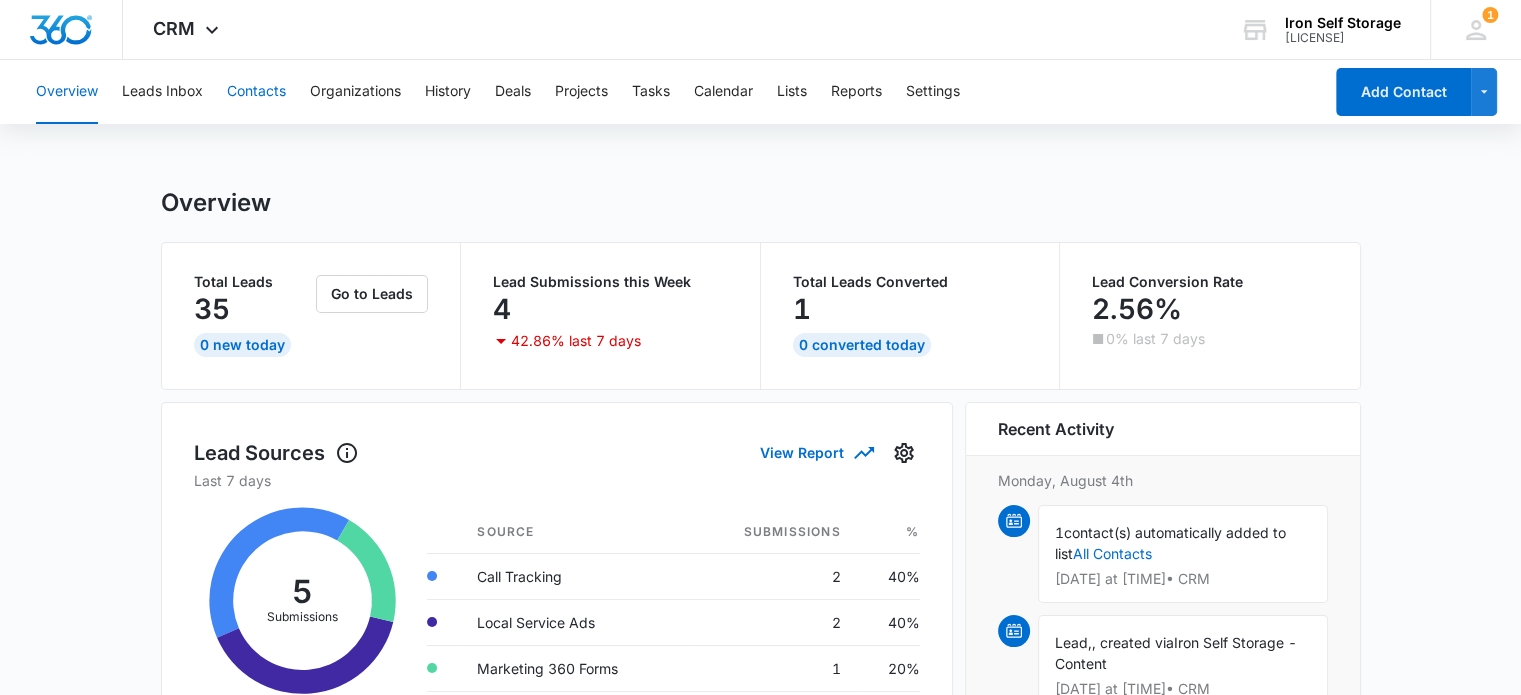 click on "Contacts" at bounding box center (256, 92) 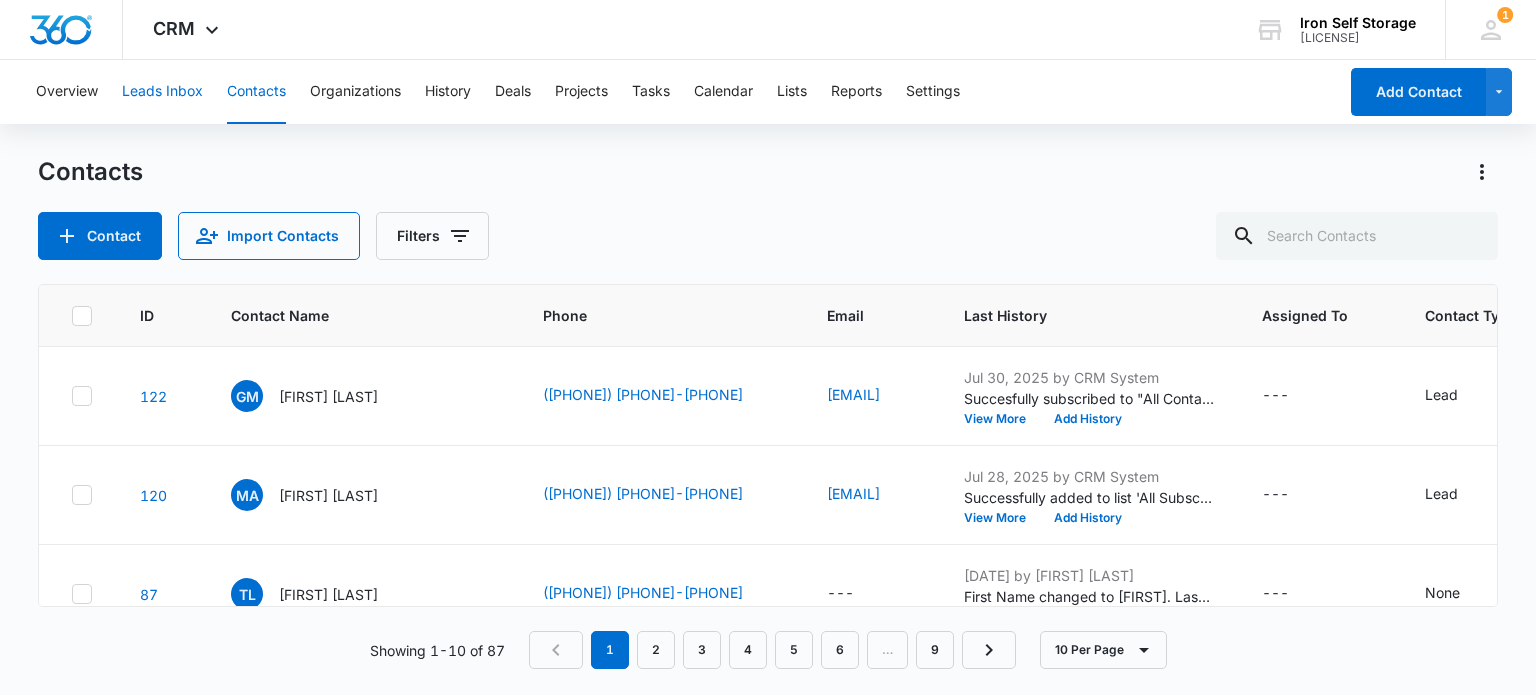click on "Leads Inbox" at bounding box center [162, 92] 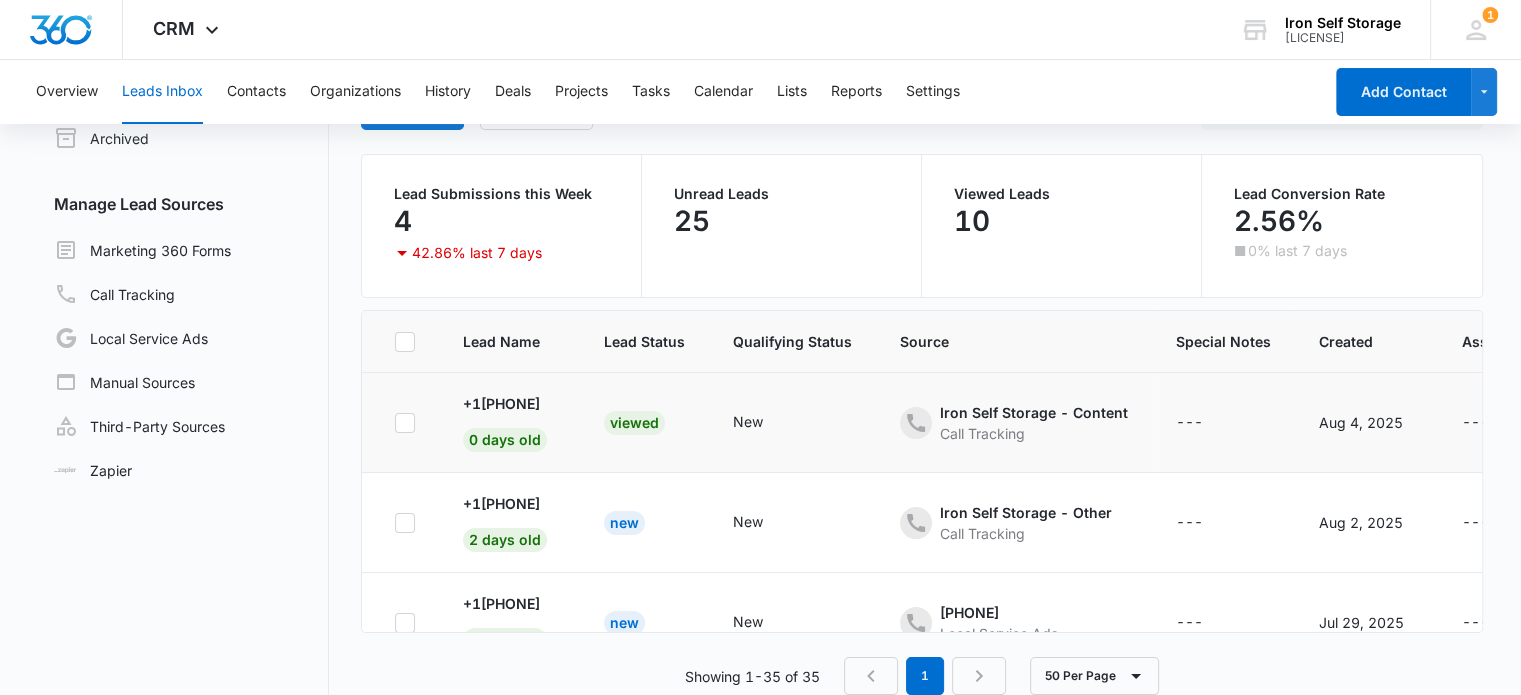 scroll, scrollTop: 153, scrollLeft: 0, axis: vertical 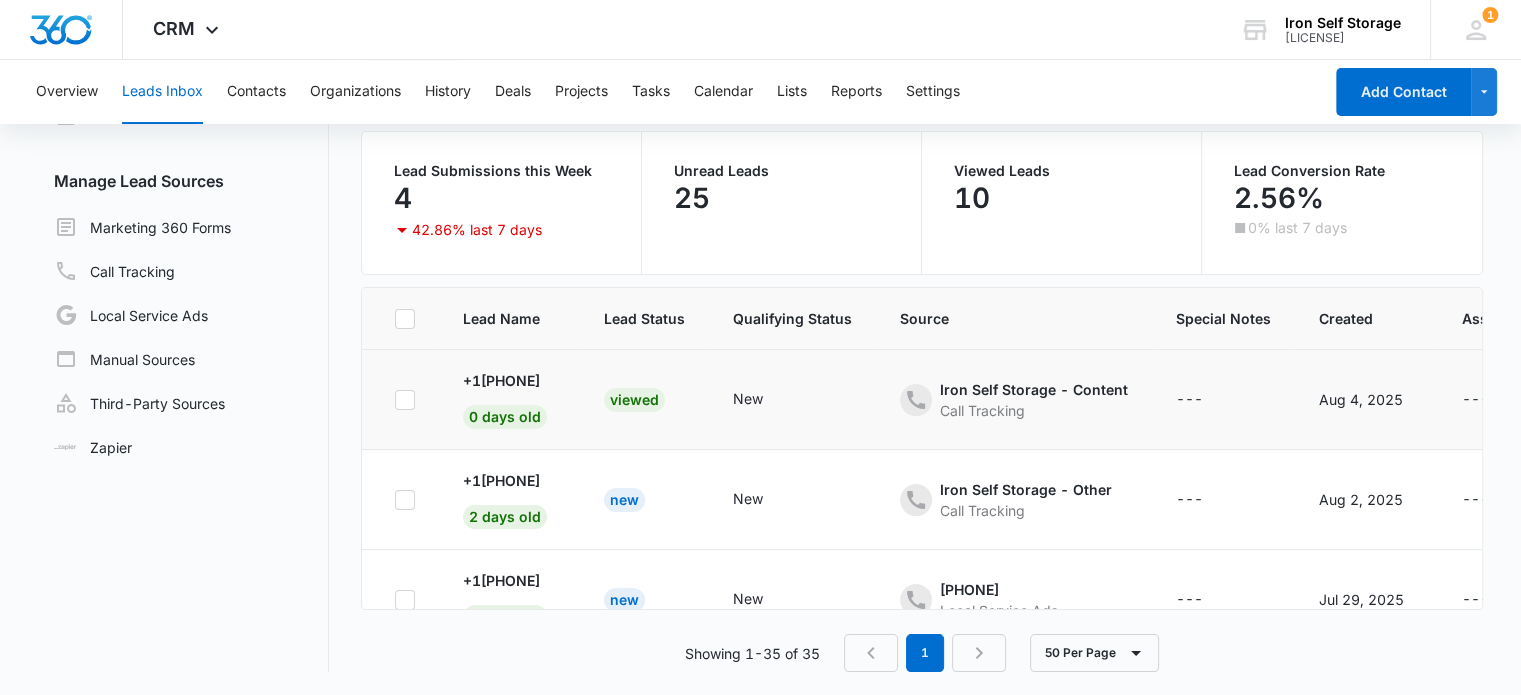 click on "Iron Self Storage - Content" at bounding box center (1034, 389) 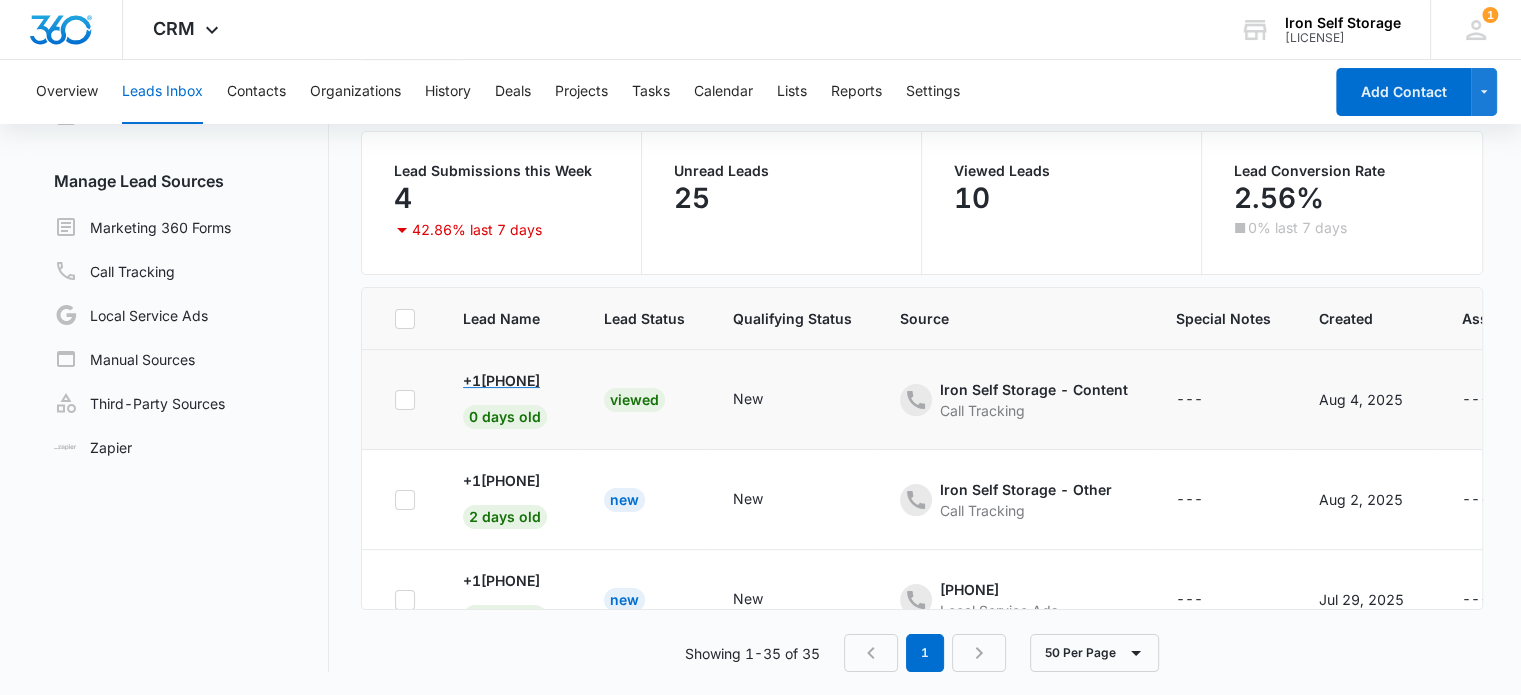 click on "+1[PHONE]" at bounding box center (501, 380) 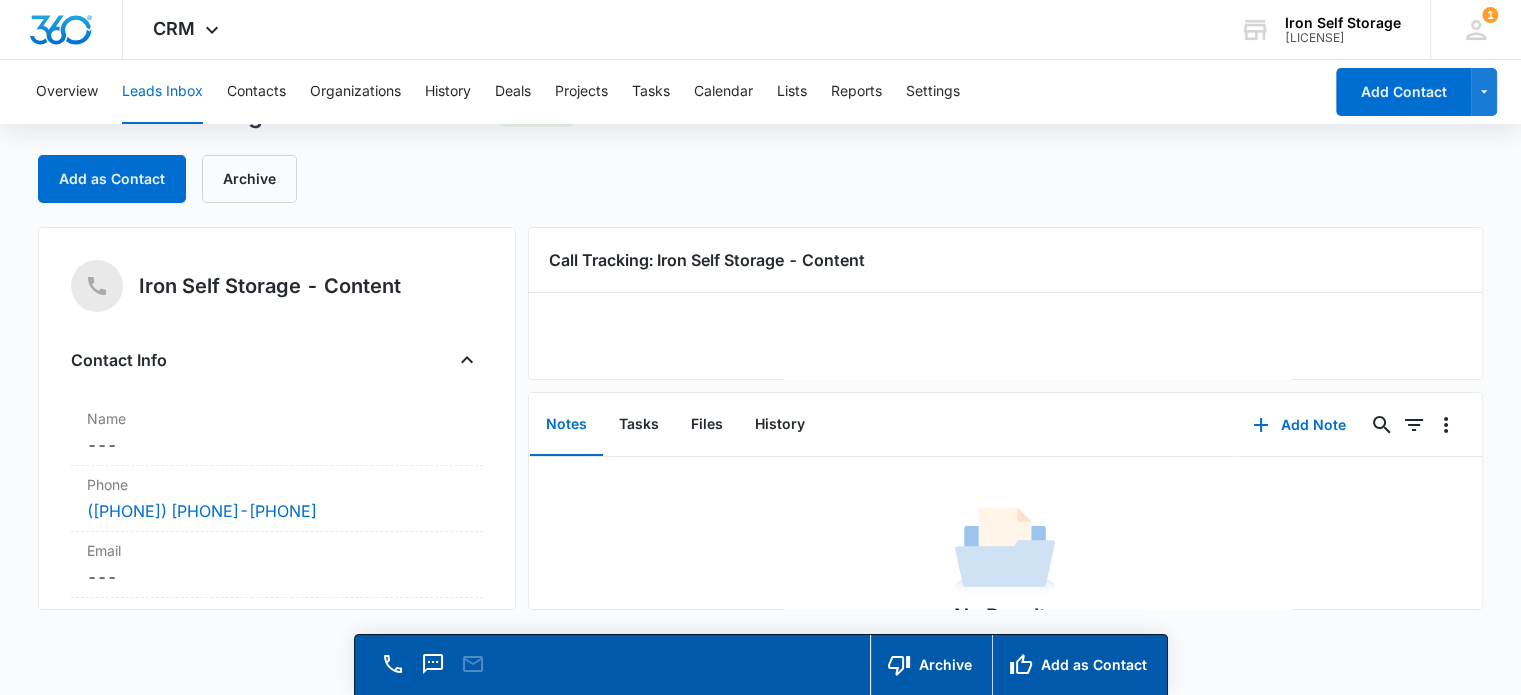 scroll, scrollTop: 0, scrollLeft: 0, axis: both 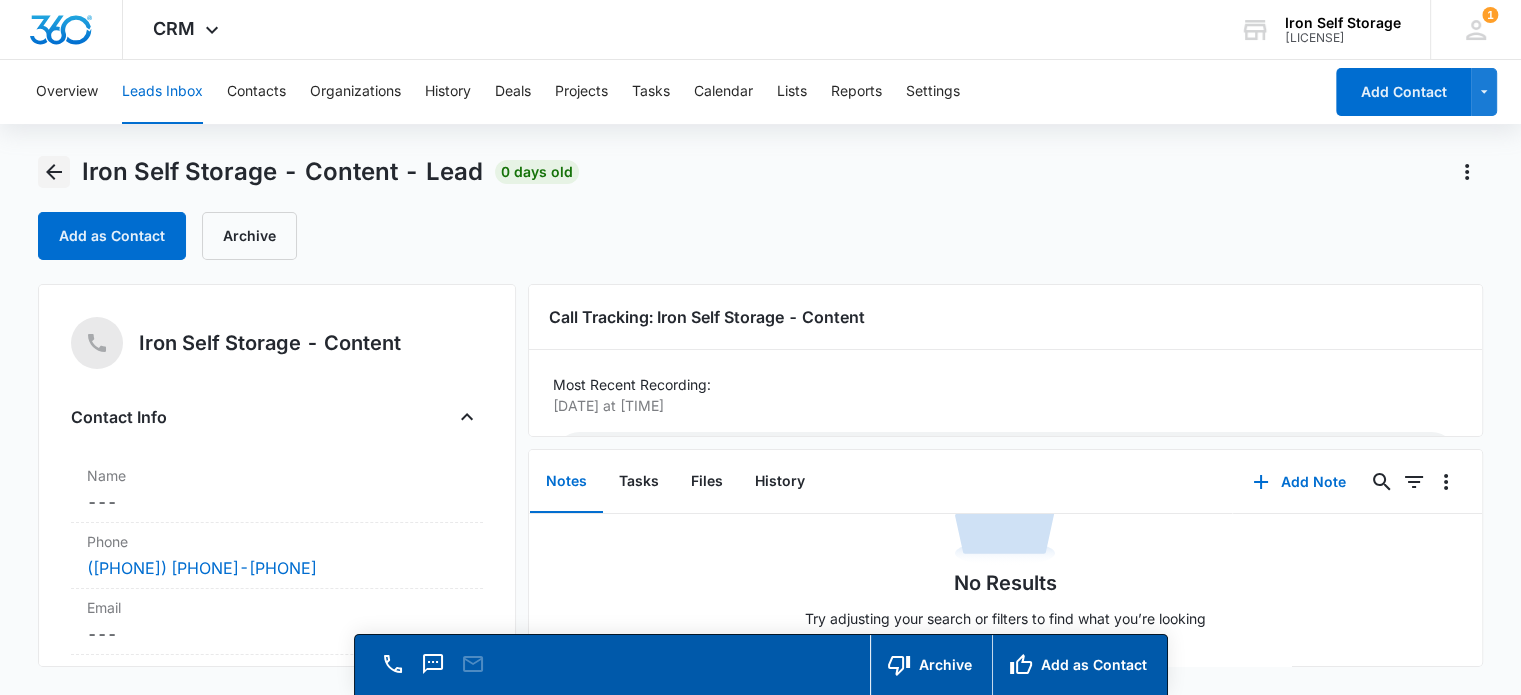 click at bounding box center (54, 172) 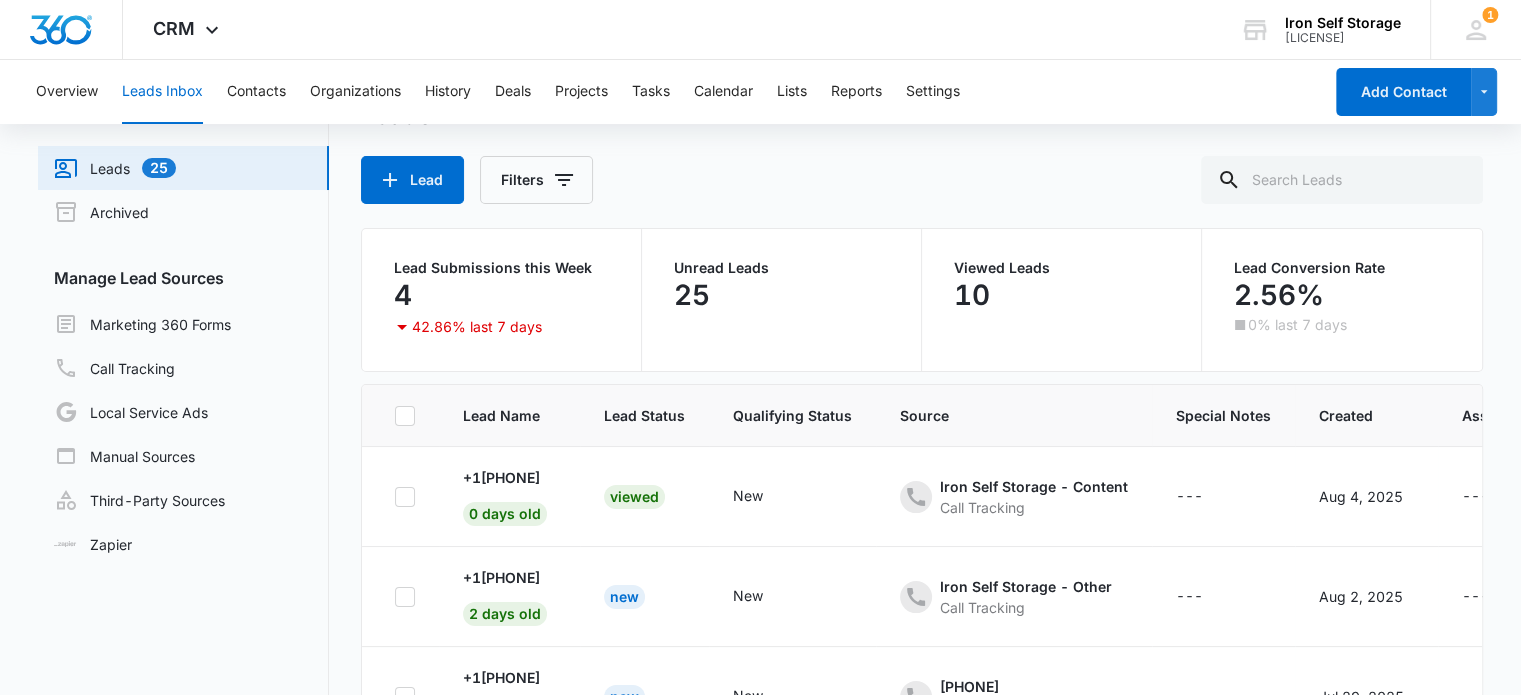 scroll, scrollTop: 0, scrollLeft: 0, axis: both 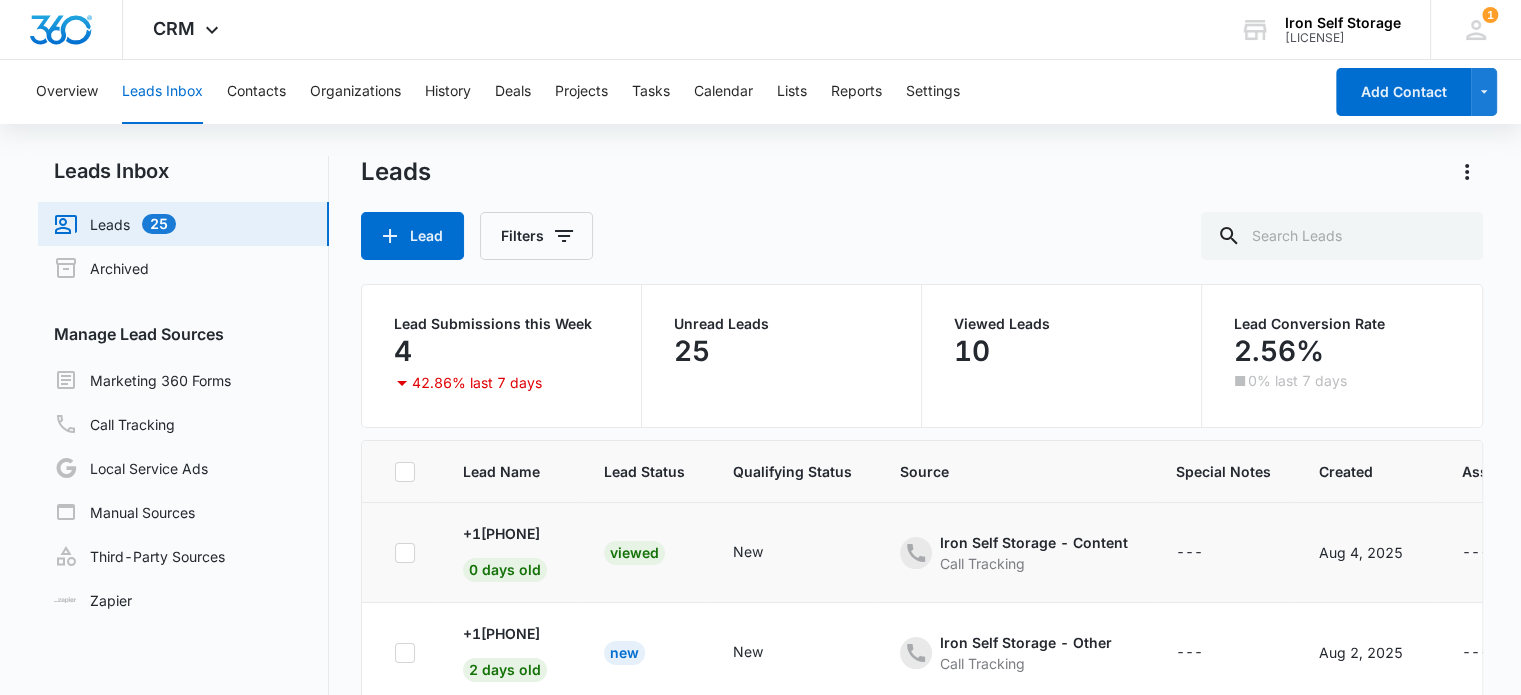click 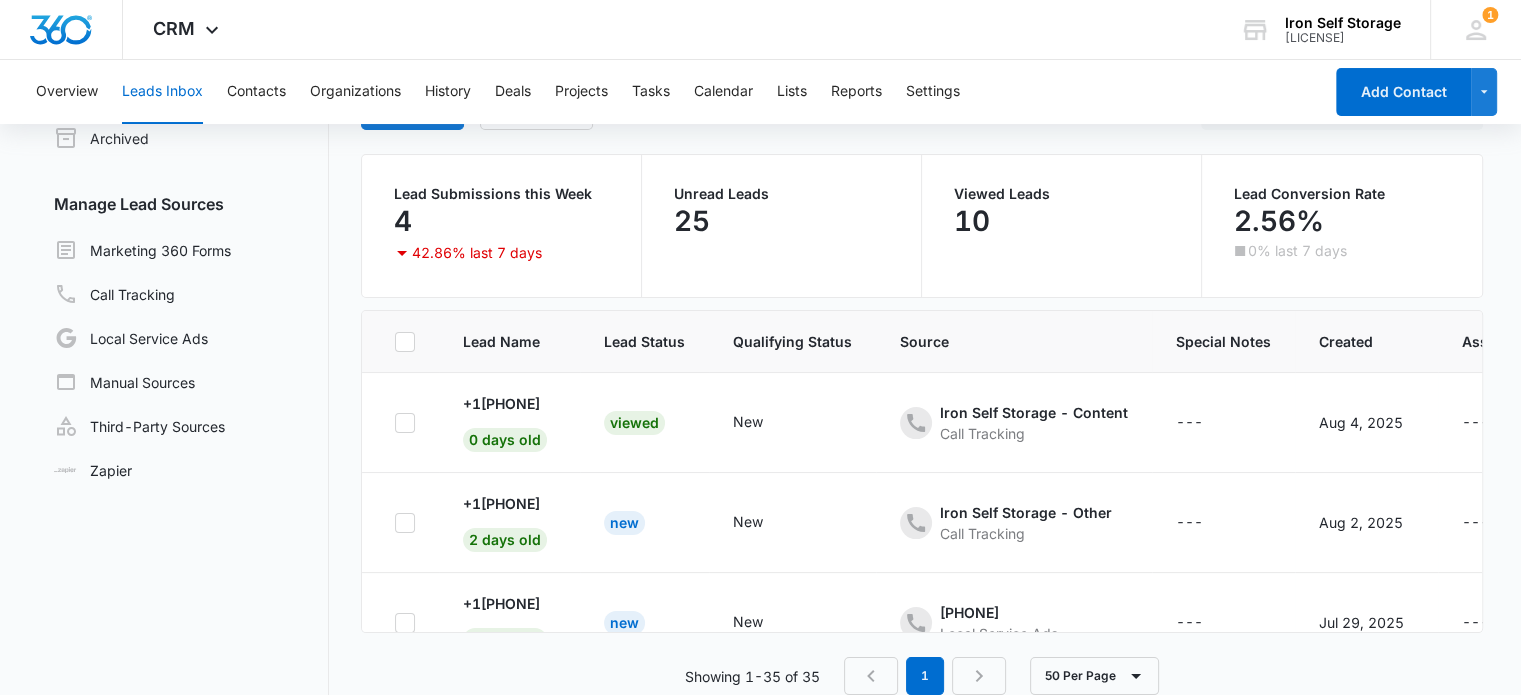 scroll, scrollTop: 153, scrollLeft: 0, axis: vertical 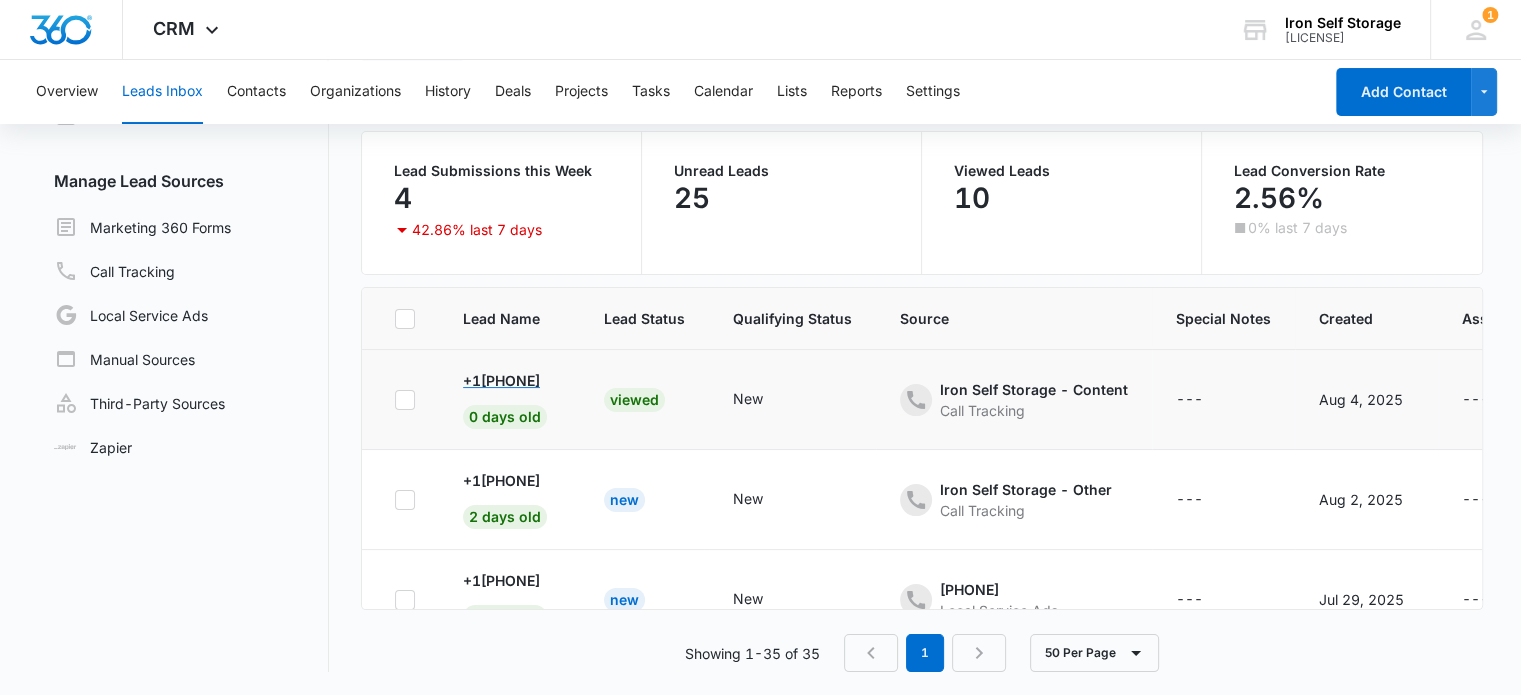 click on "+1[PHONE]" at bounding box center (501, 380) 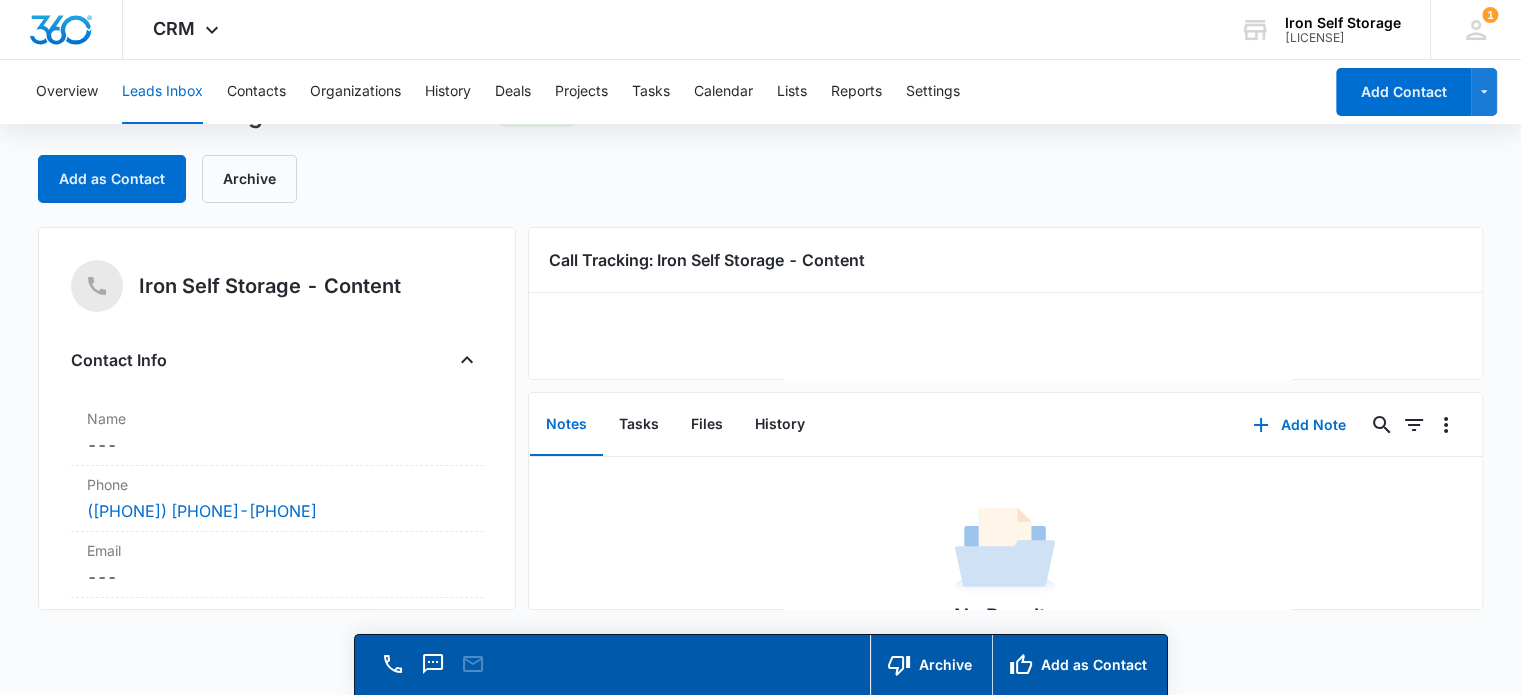 scroll, scrollTop: 0, scrollLeft: 0, axis: both 